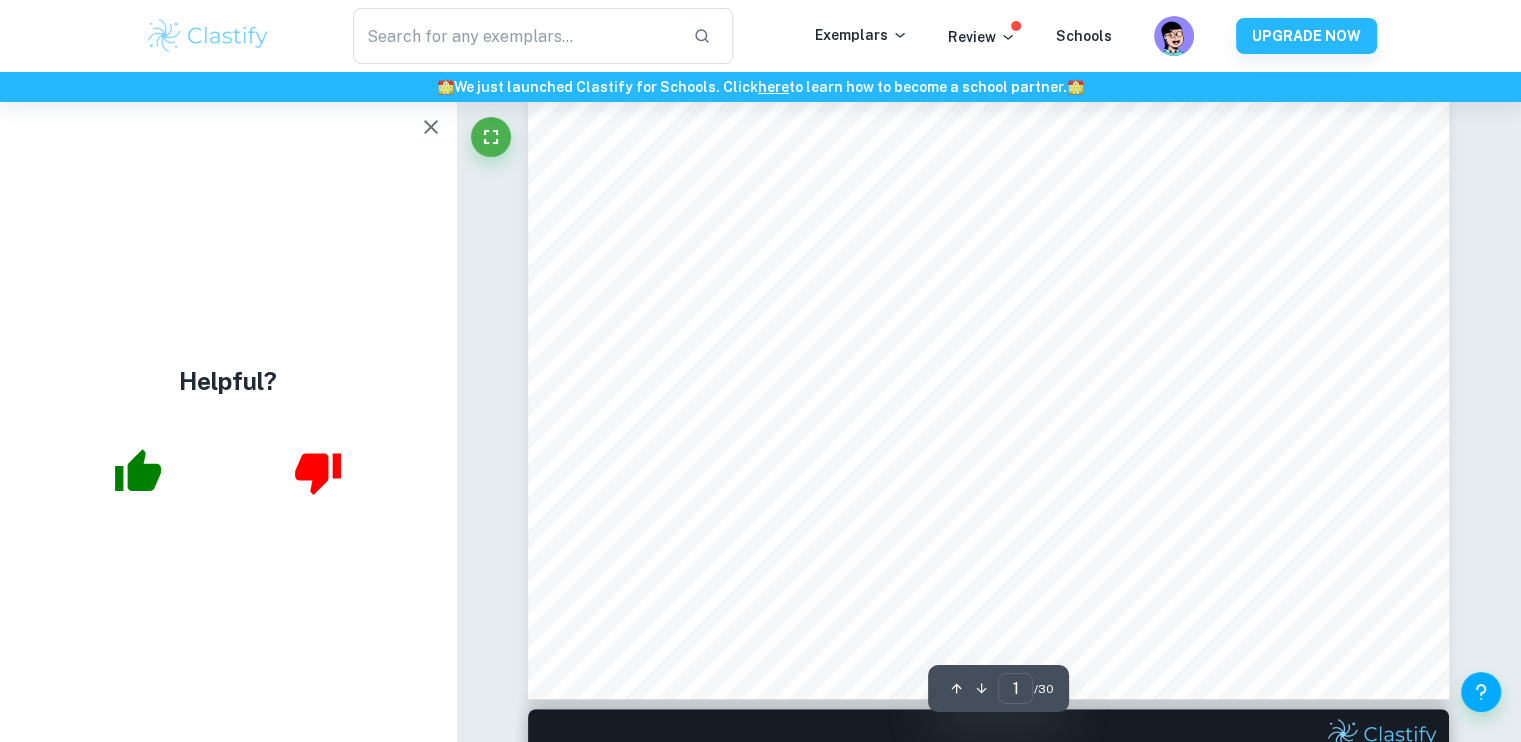 scroll, scrollTop: 700, scrollLeft: 0, axis: vertical 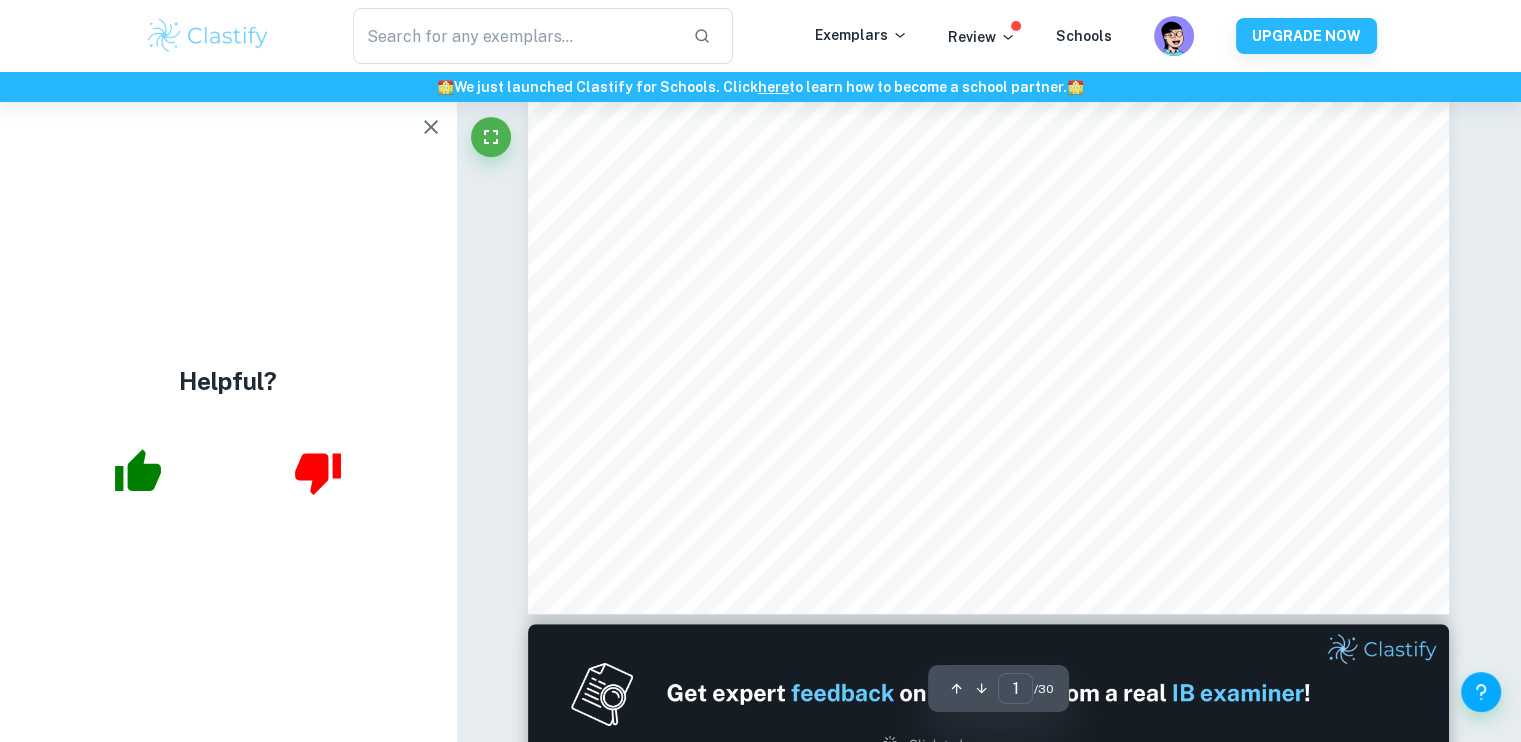 click at bounding box center (431, 127) 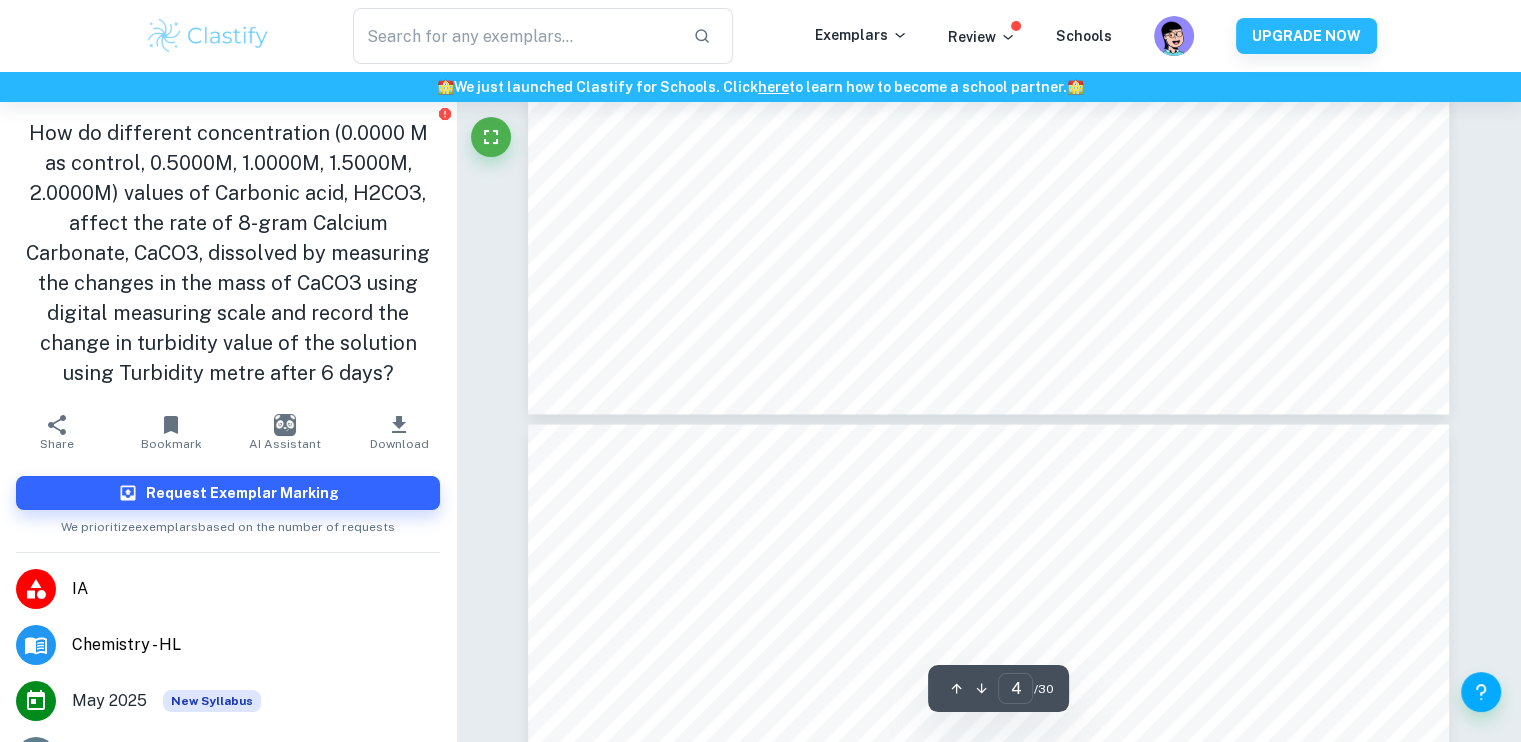 scroll, scrollTop: 4100, scrollLeft: 0, axis: vertical 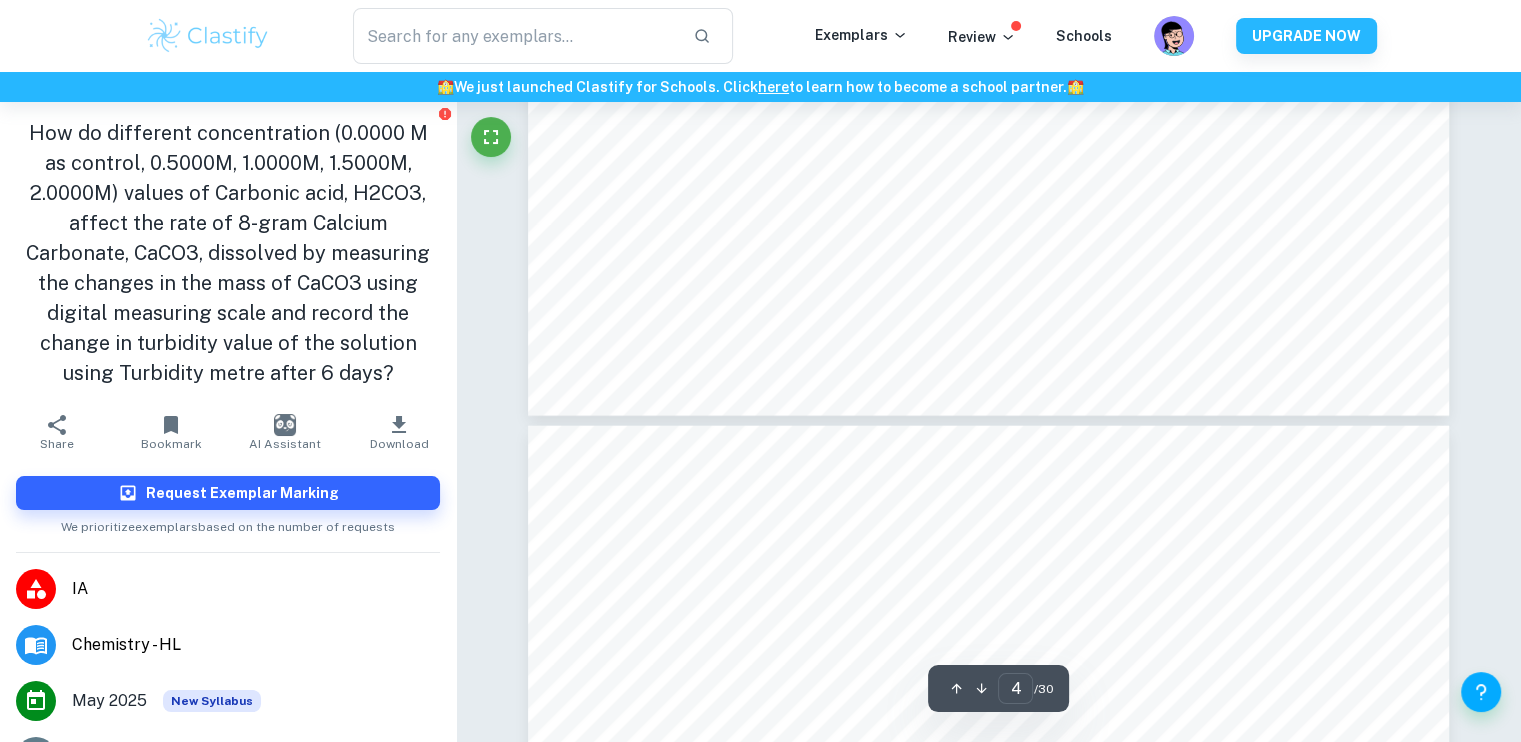 type on "5" 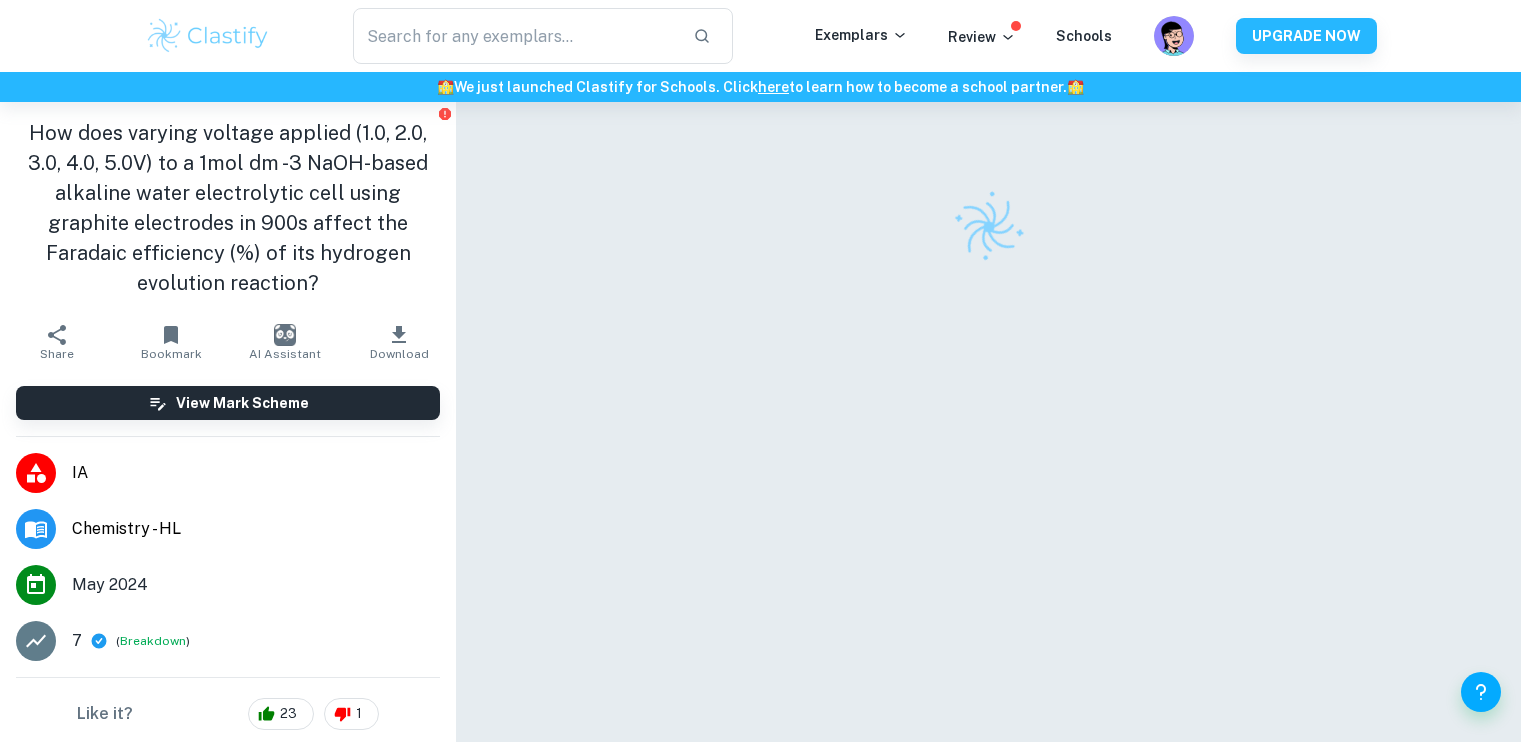 scroll, scrollTop: 0, scrollLeft: 0, axis: both 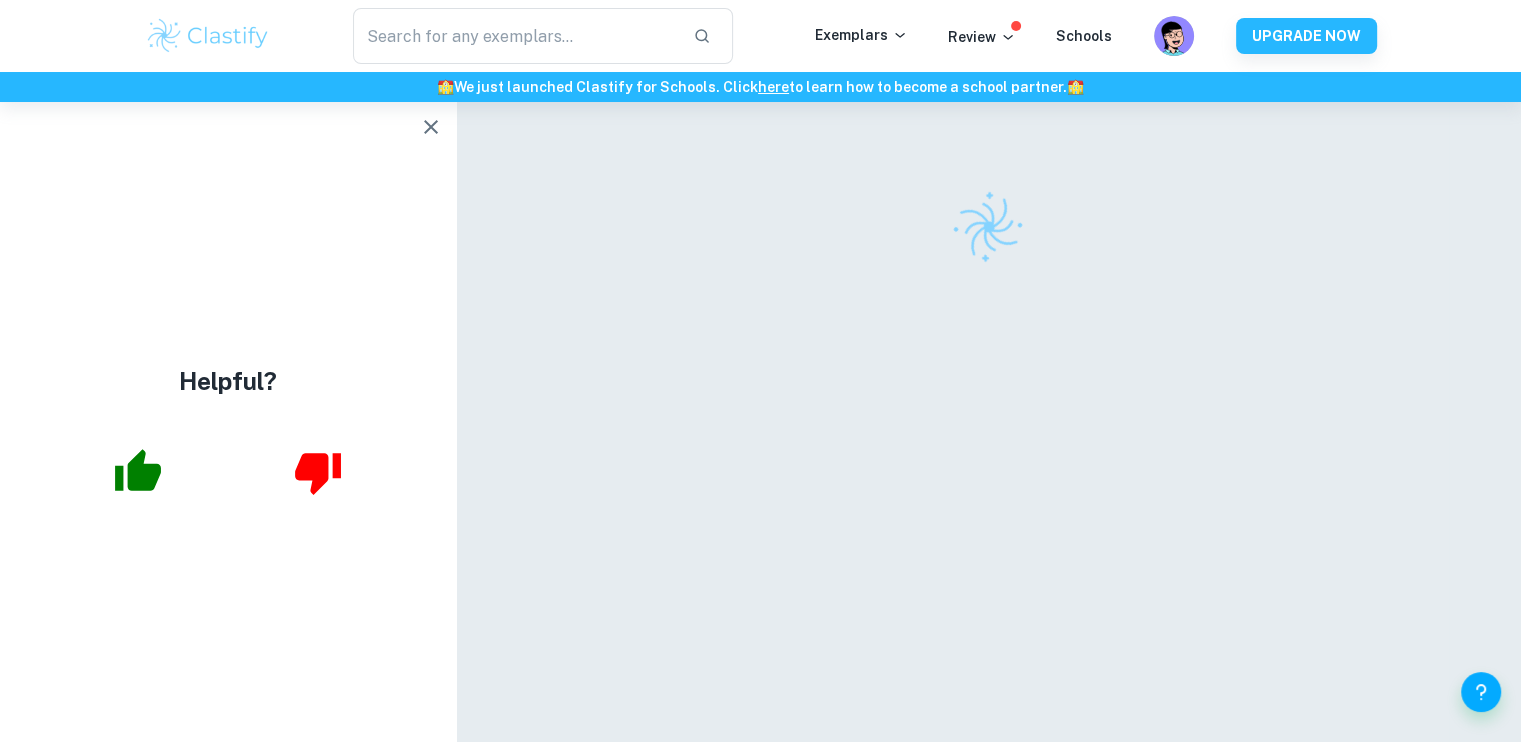 click 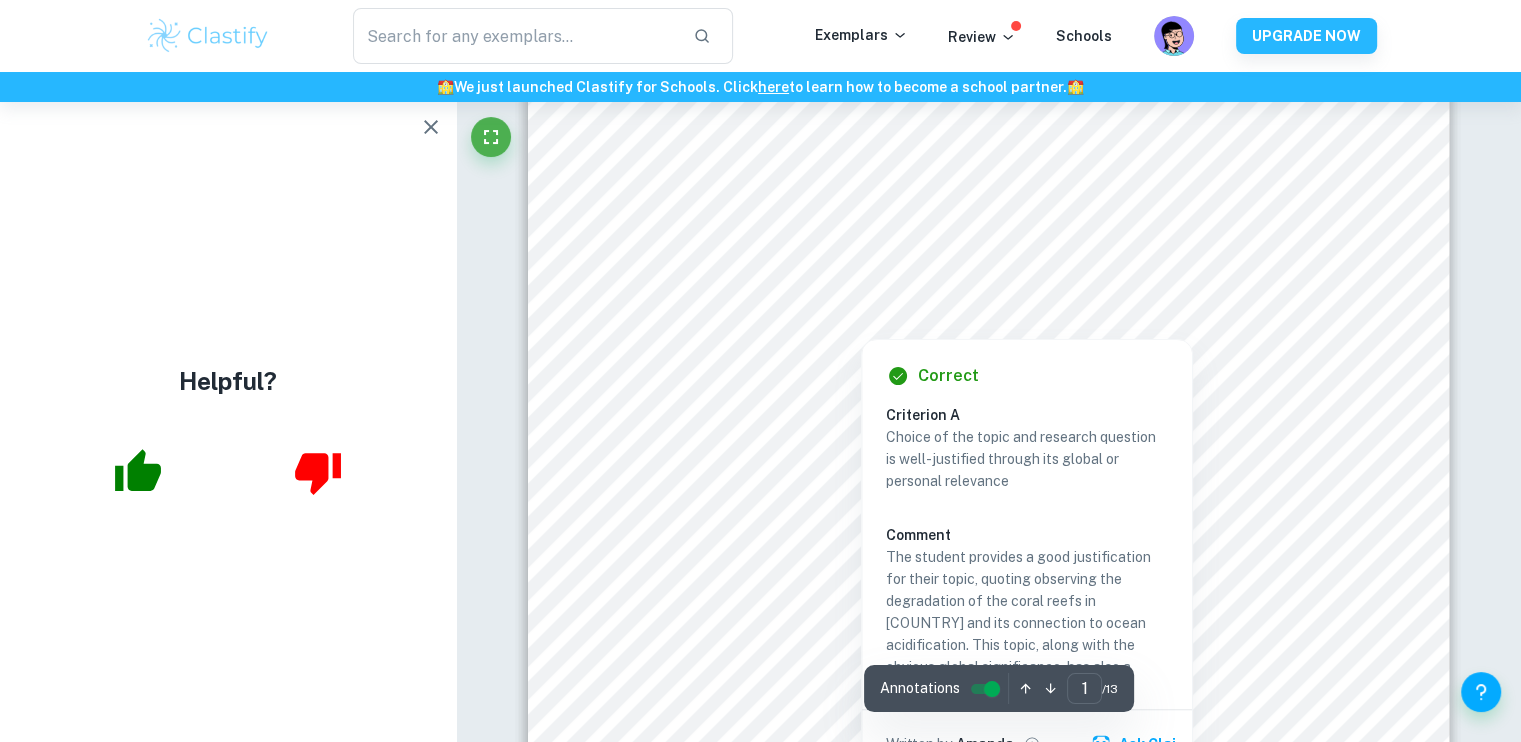 scroll, scrollTop: 500, scrollLeft: 0, axis: vertical 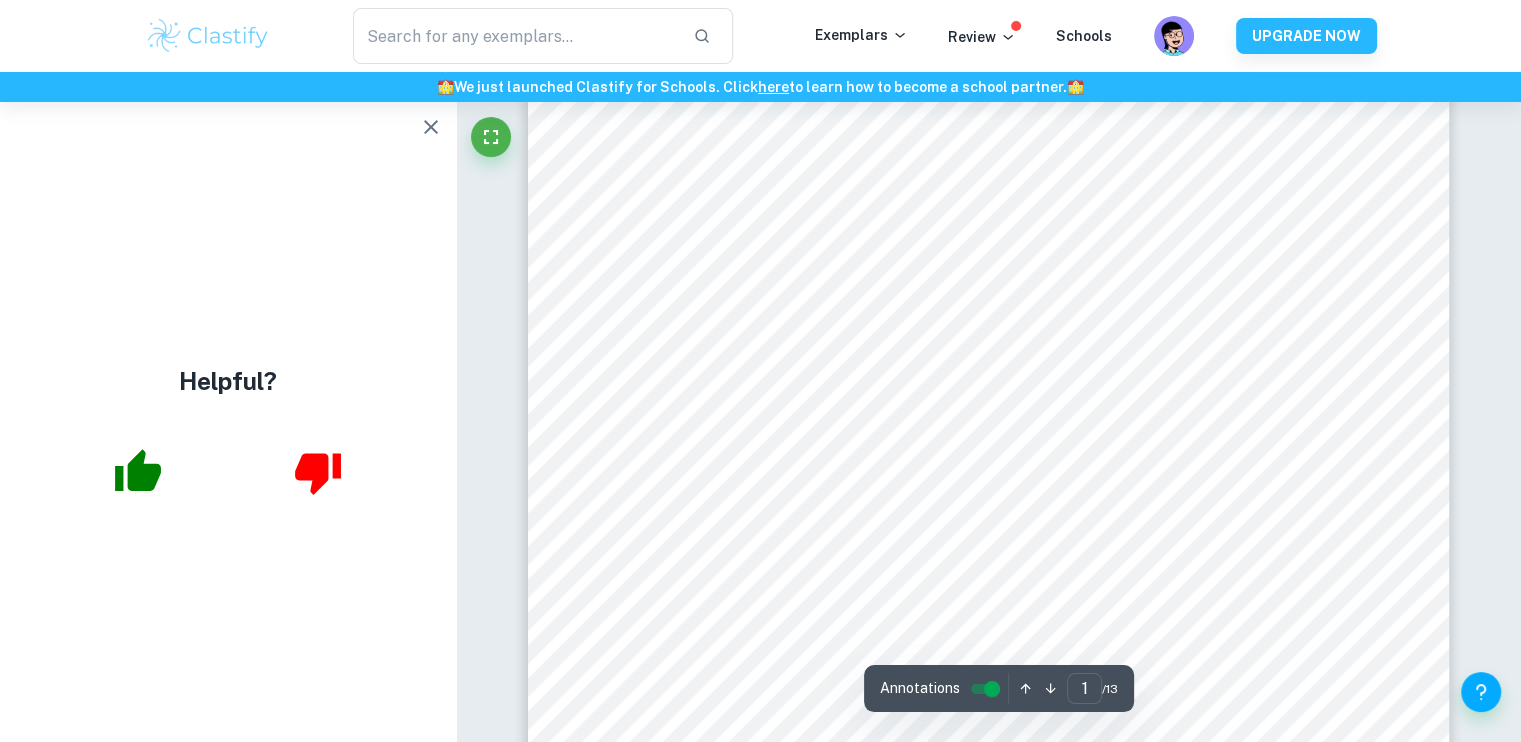 click 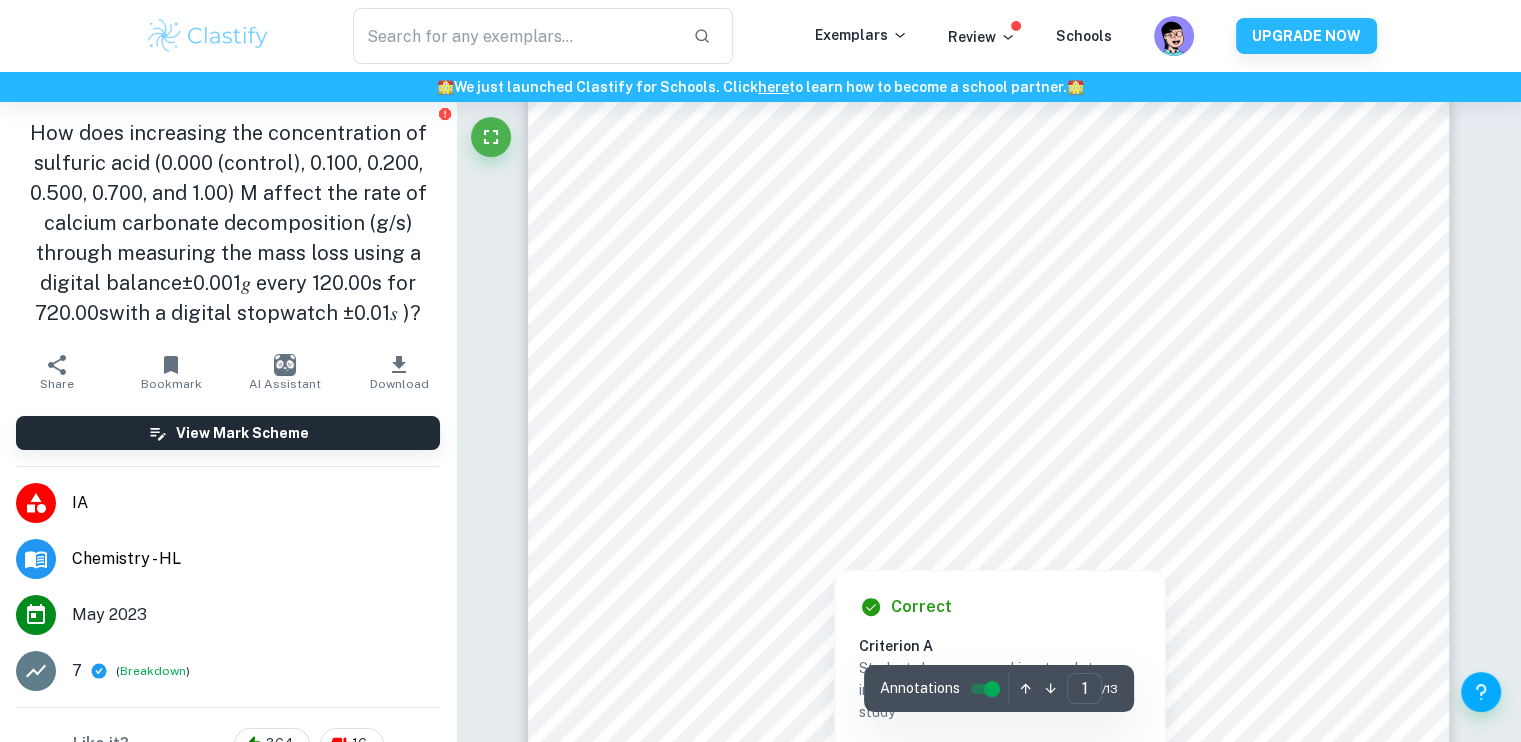 scroll, scrollTop: 356, scrollLeft: 0, axis: vertical 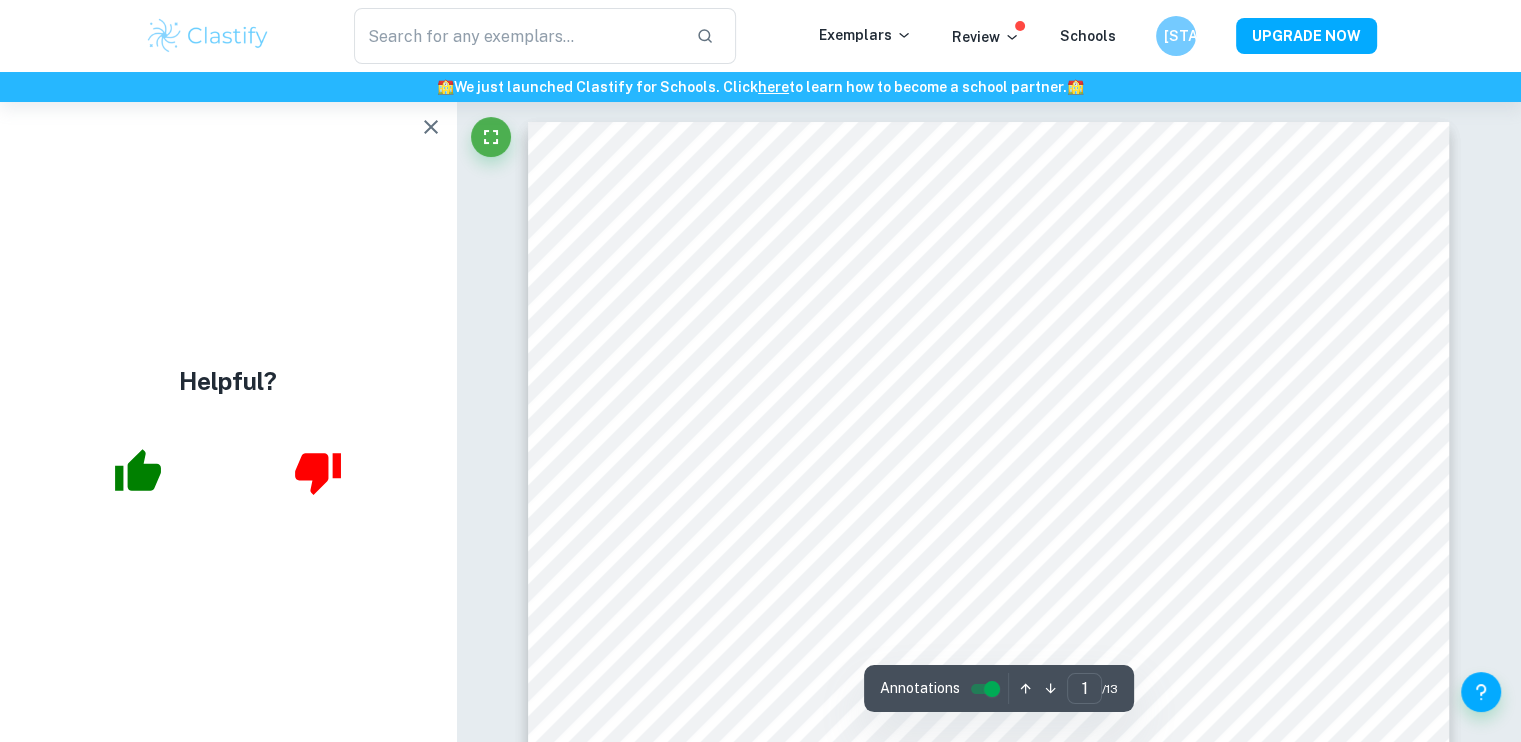 drag, startPoint x: 459, startPoint y: 119, endPoint x: 447, endPoint y: 123, distance: 12.649111 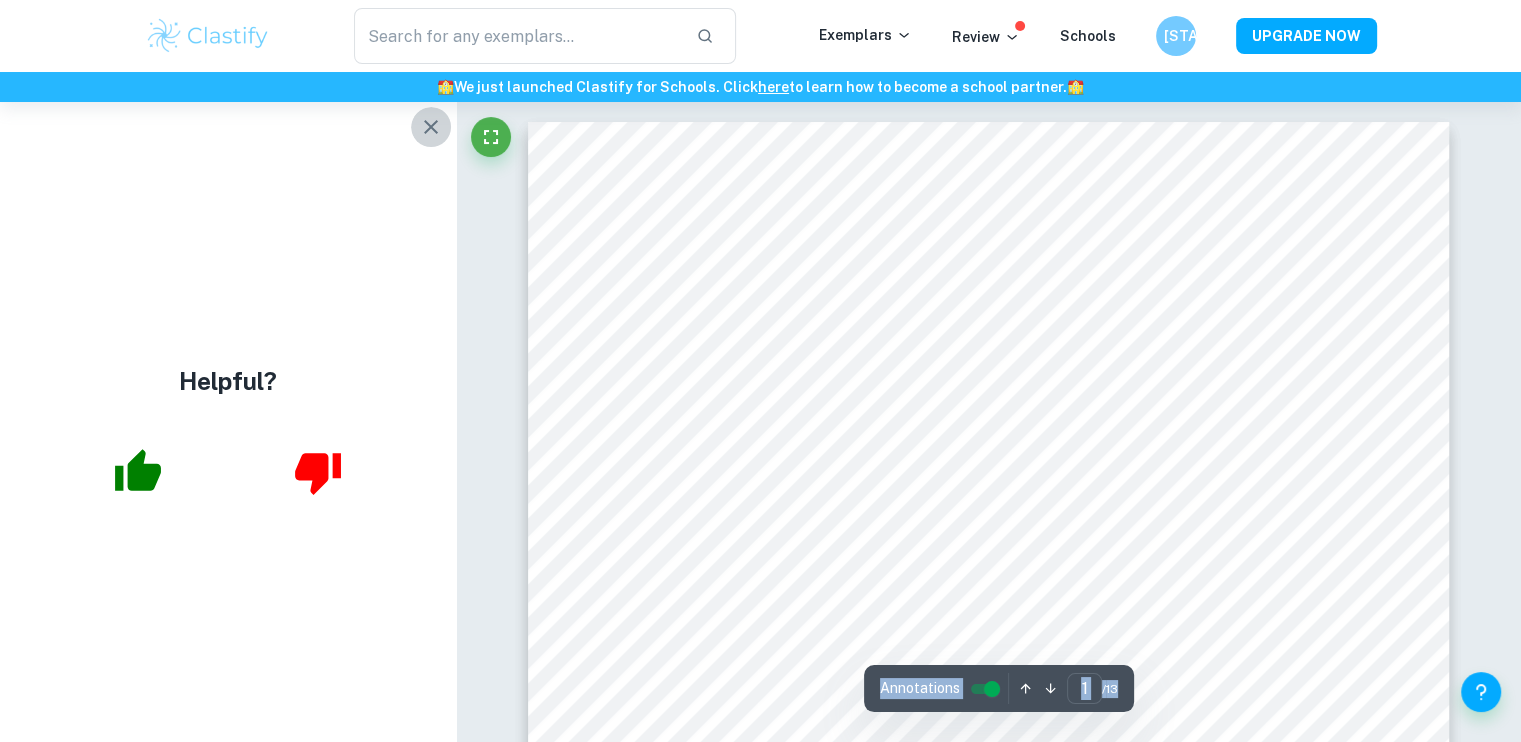 click at bounding box center (431, 127) 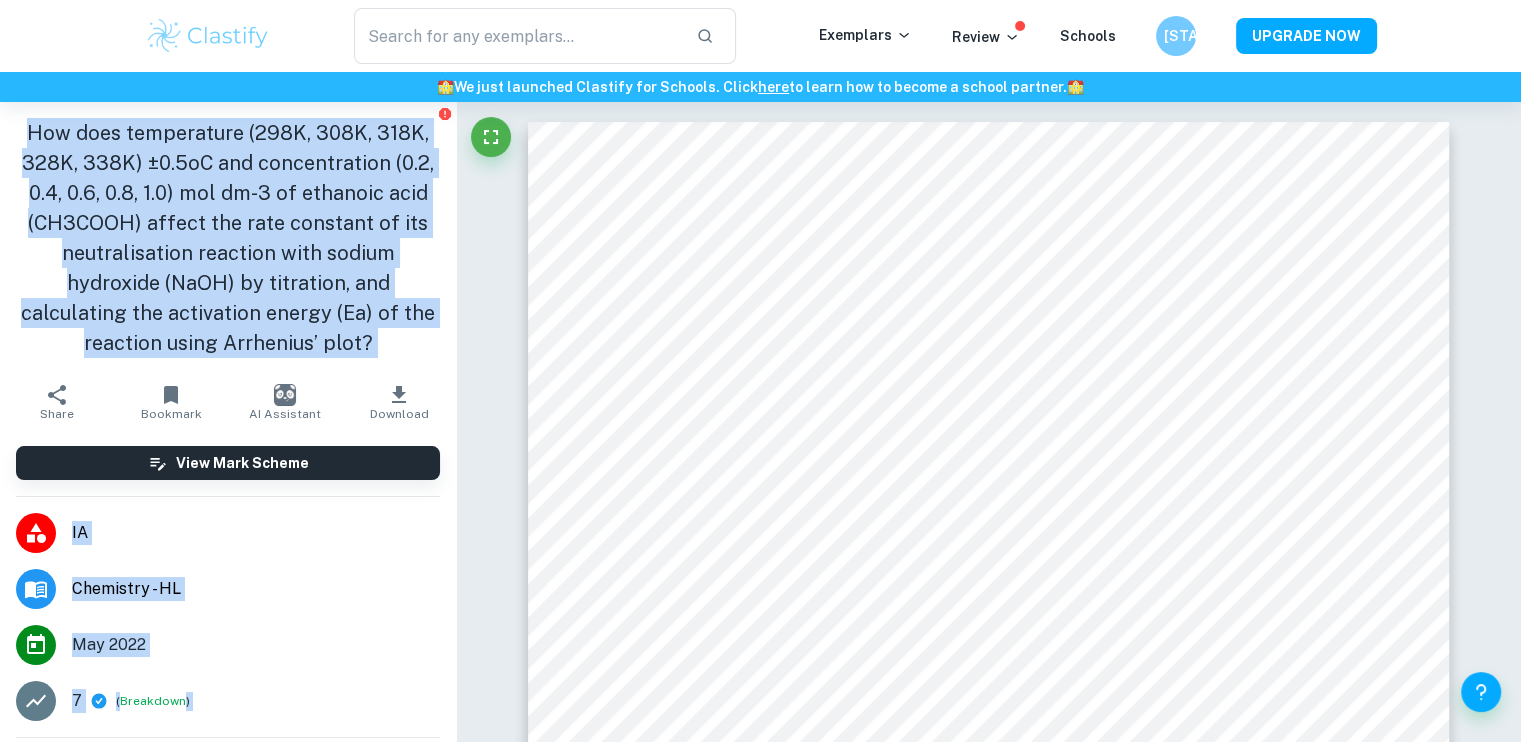 click on "How does temperature (298K, 308K, 318K, 328K, 338K) ±0.5oC and concentration (0.2, 0.4, 0.6, 0.8, 1.0) mol dm-3 of ethanoic acid (CH3COOH) affect the rate constant of its neutralisation reaction with sodium hydroxide (NaOH) by titration, and calculating the activation energy (Ea) of the reaction using Arrhenius’ plot?" at bounding box center (228, 238) 